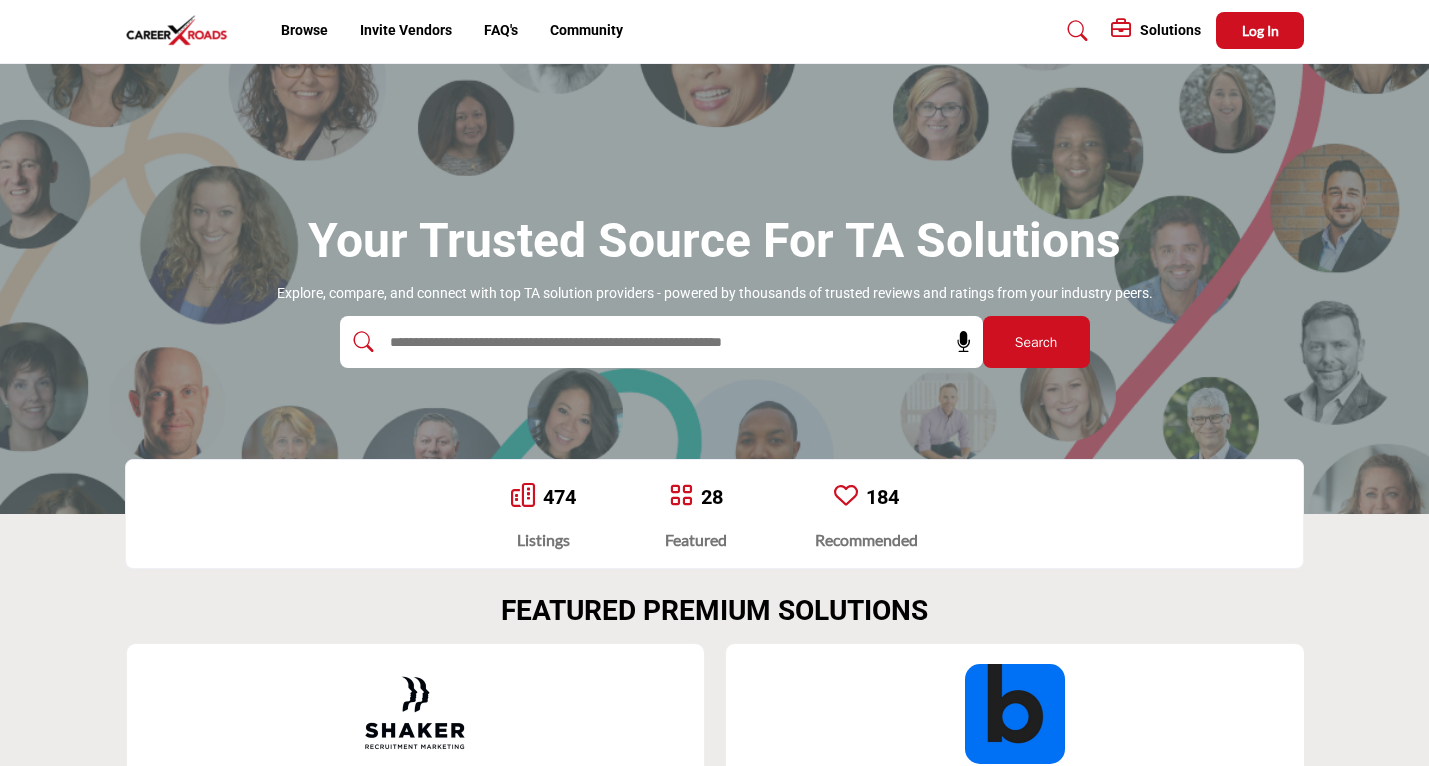 scroll, scrollTop: 0, scrollLeft: 0, axis: both 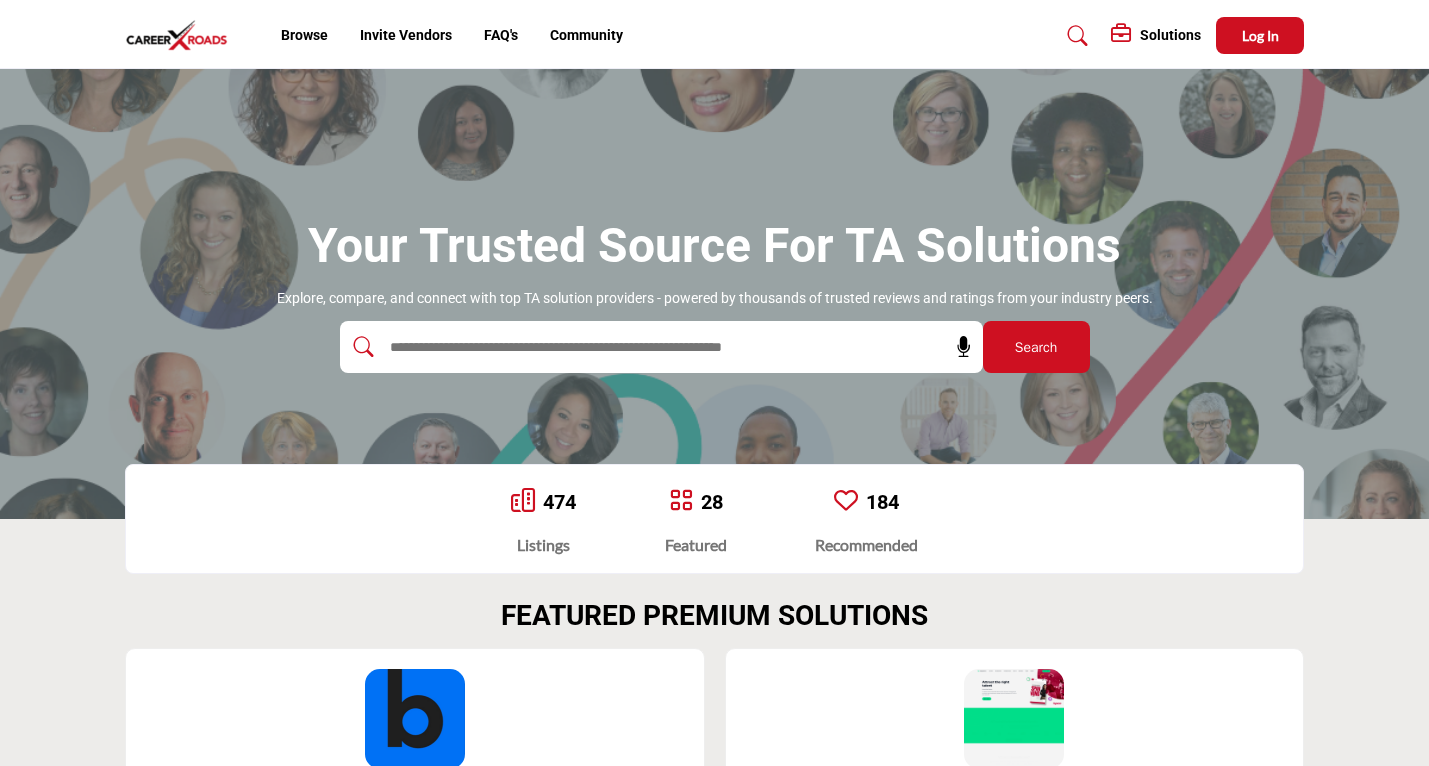 click on "Solutions" at bounding box center (1170, 35) 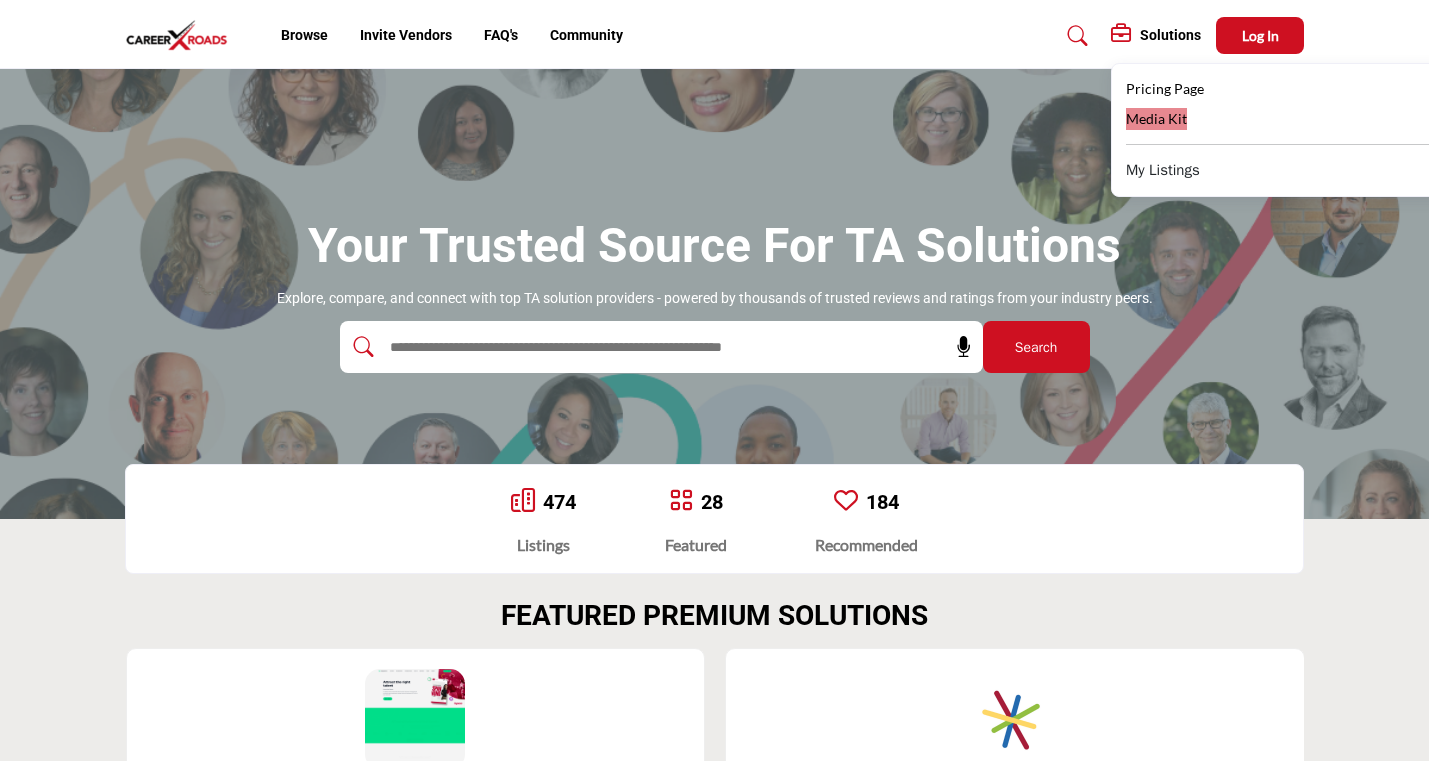click on "Media Kit" at bounding box center [1156, 118] 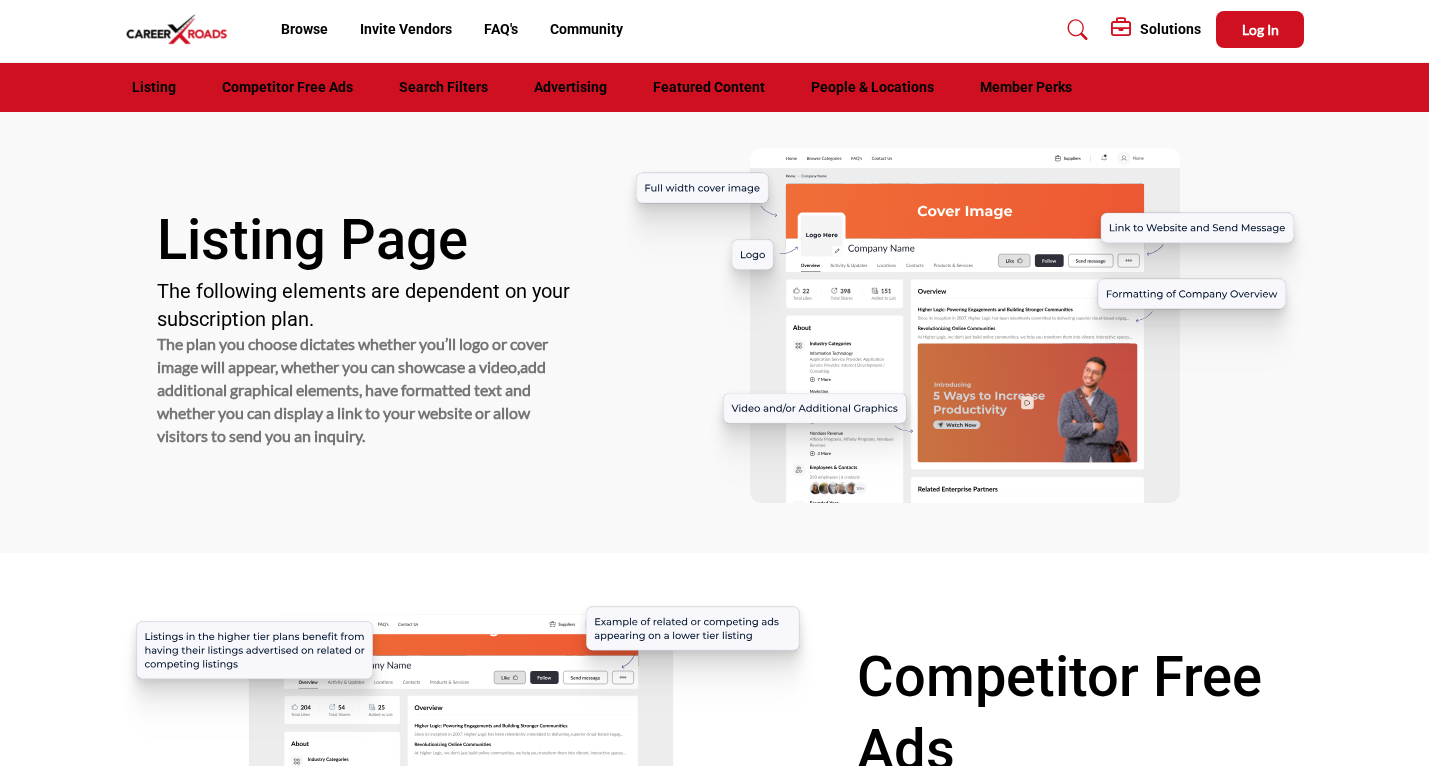 scroll, scrollTop: 0, scrollLeft: 0, axis: both 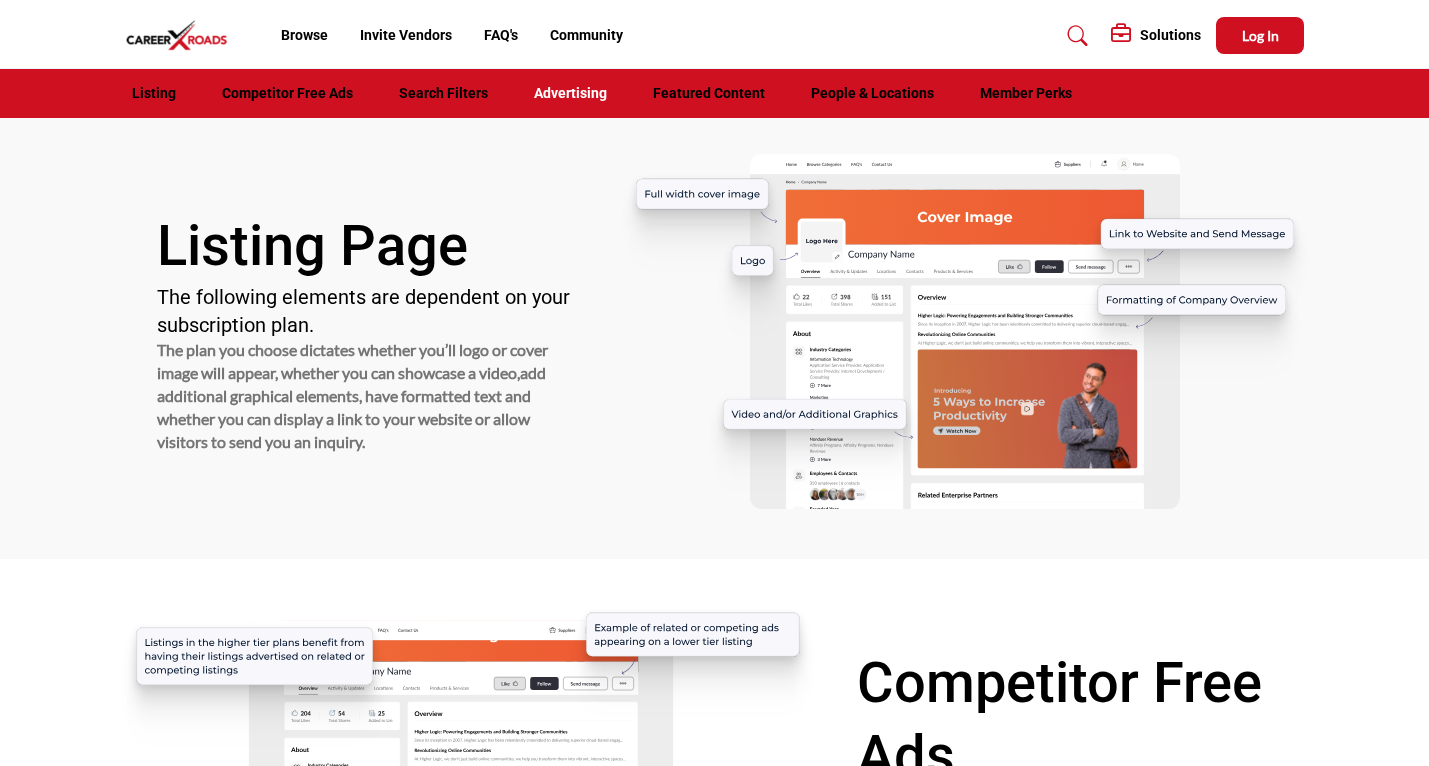 click on "Advertising" at bounding box center [570, 93] 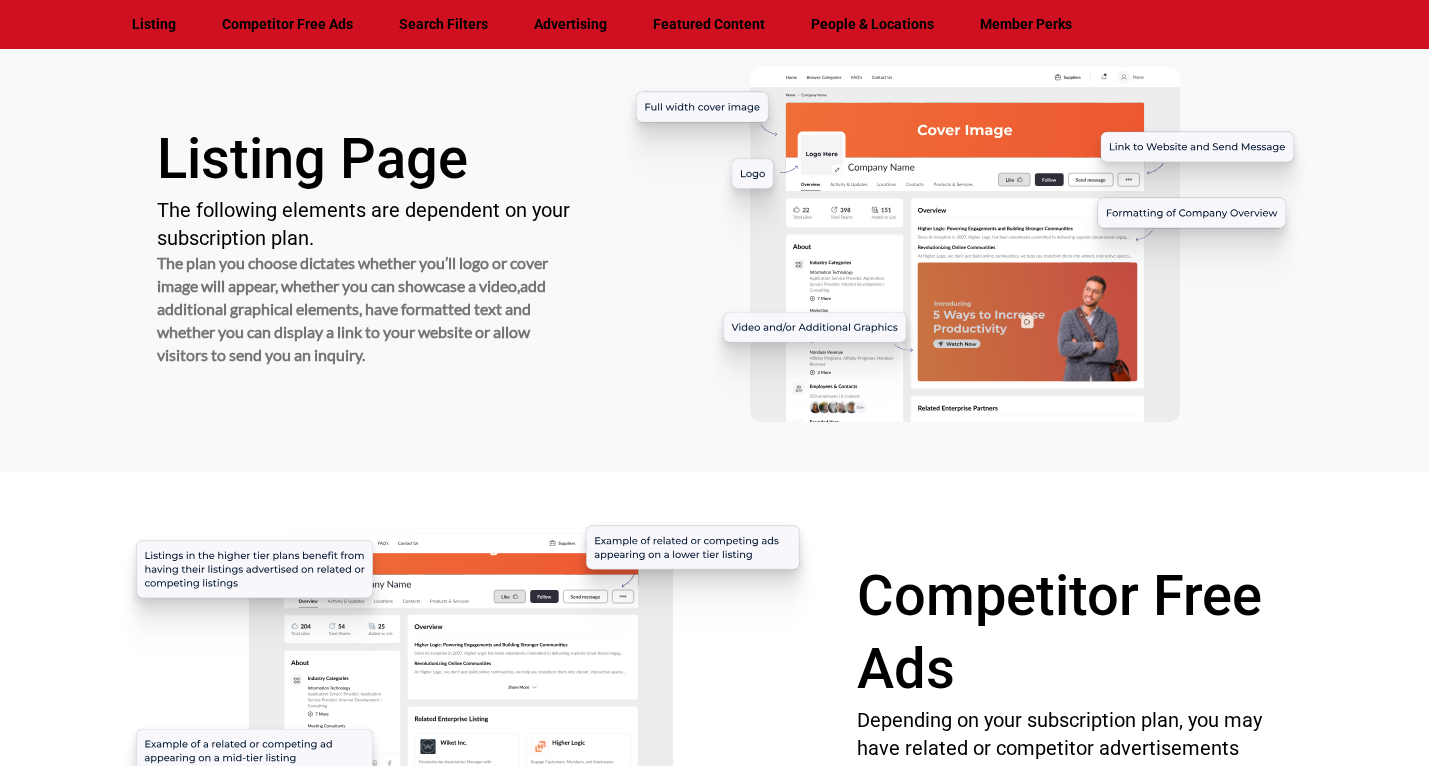 scroll, scrollTop: 0, scrollLeft: 0, axis: both 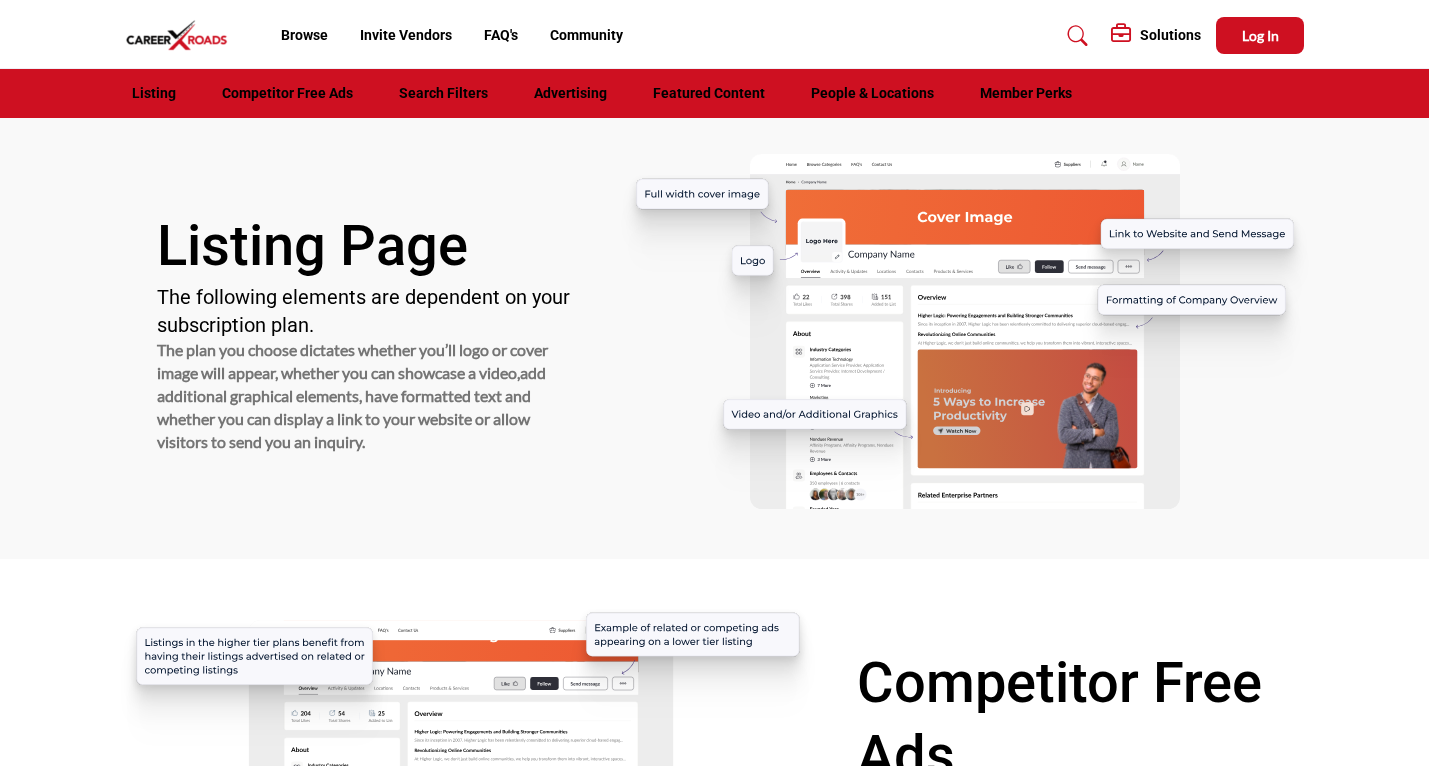 click at bounding box center [182, 35] 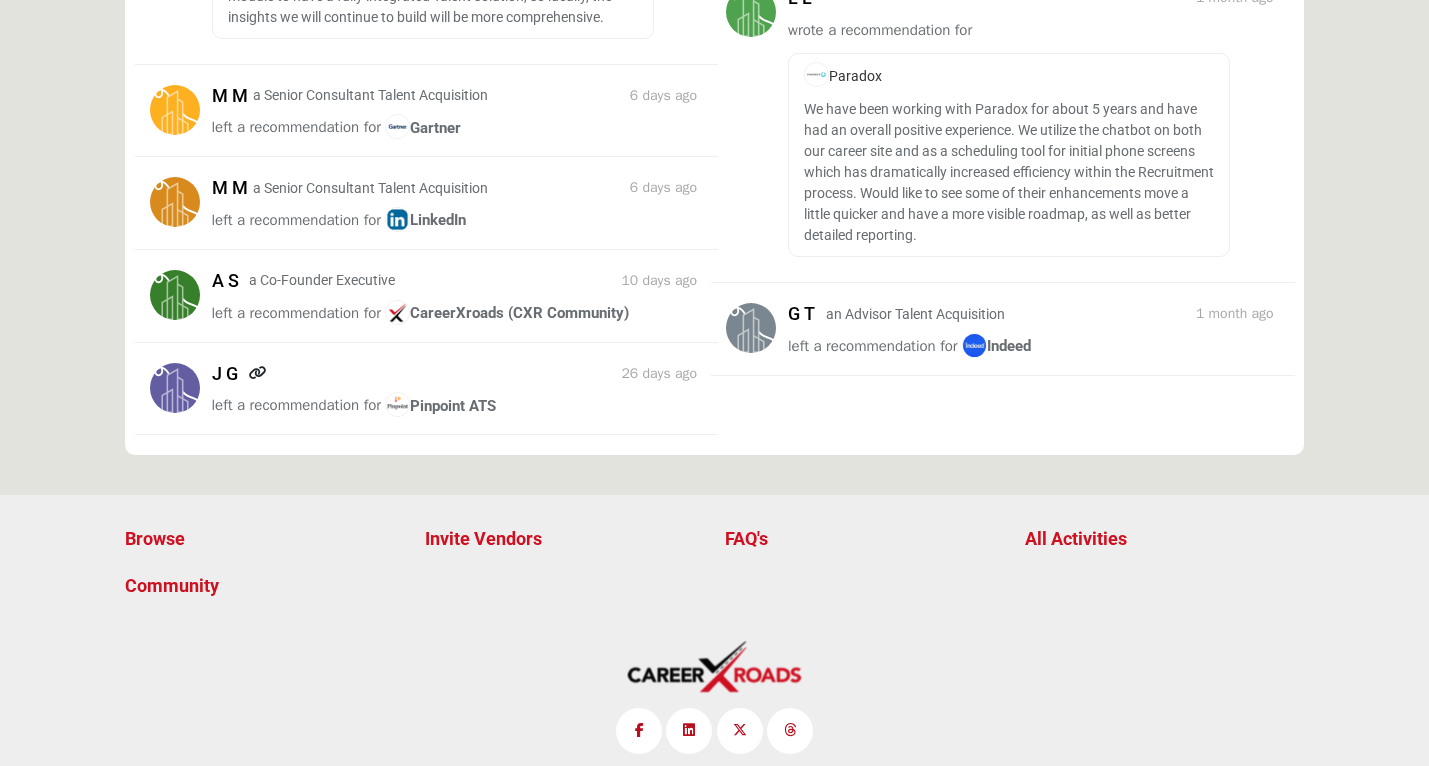 scroll, scrollTop: 3006, scrollLeft: 0, axis: vertical 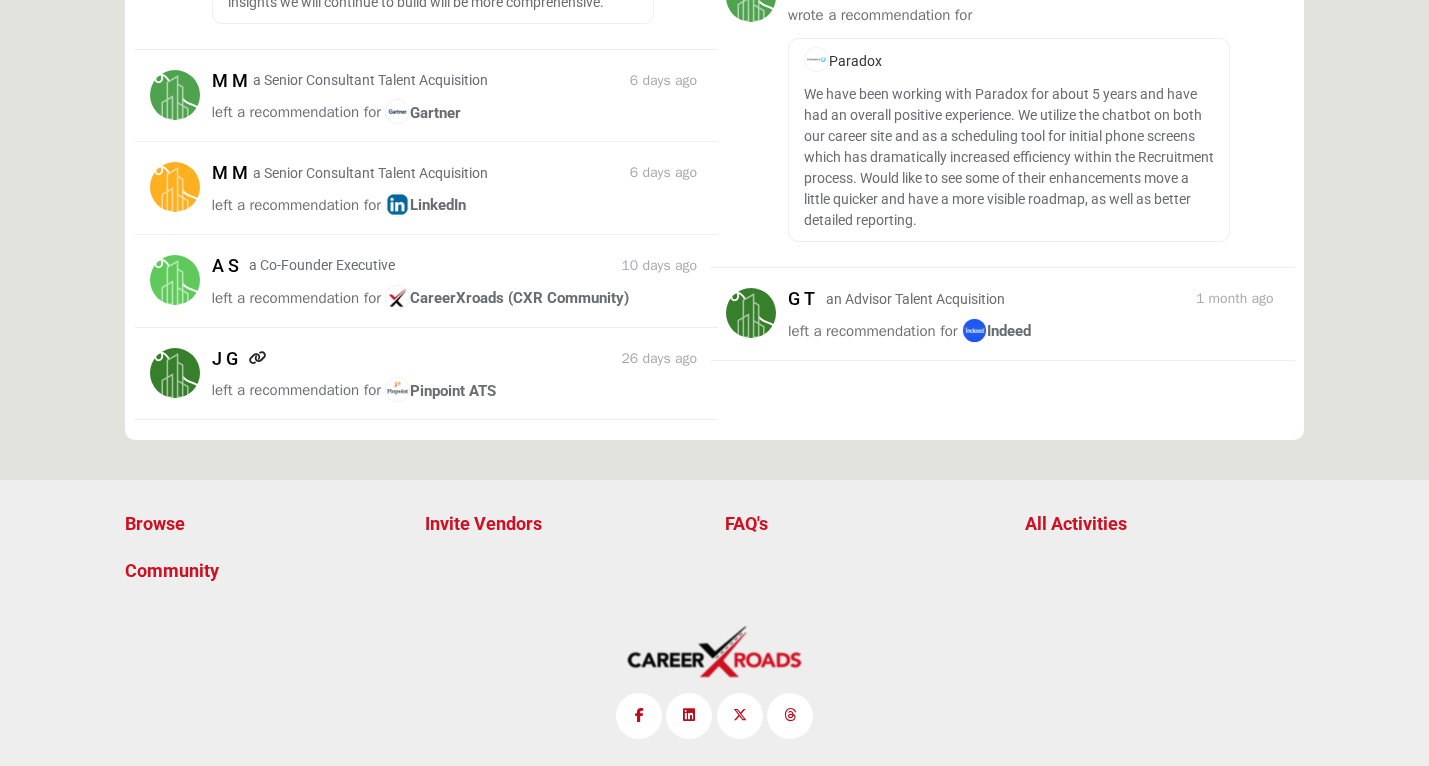 click on "Invite Vendors" at bounding box center [564, 523] 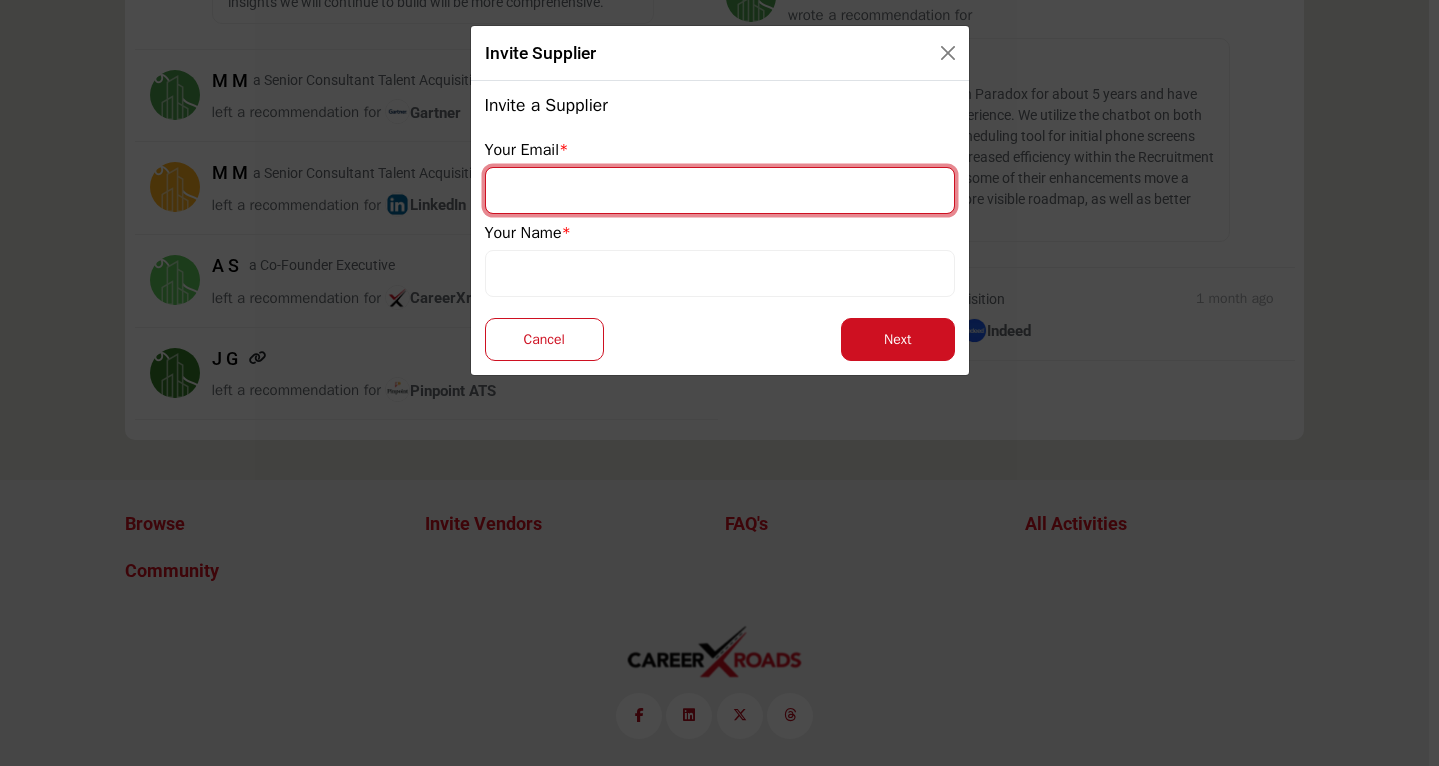 click at bounding box center (720, 190) 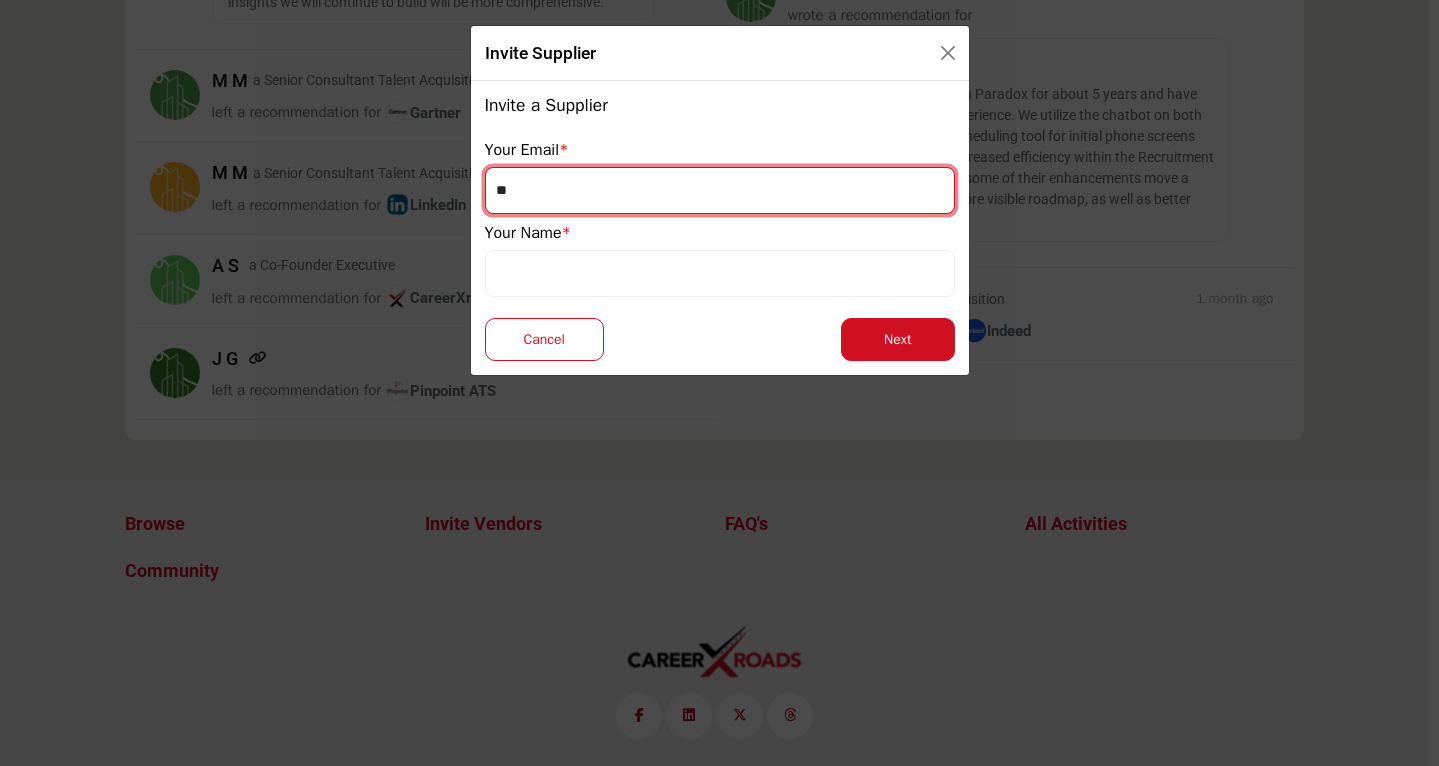 type on "*" 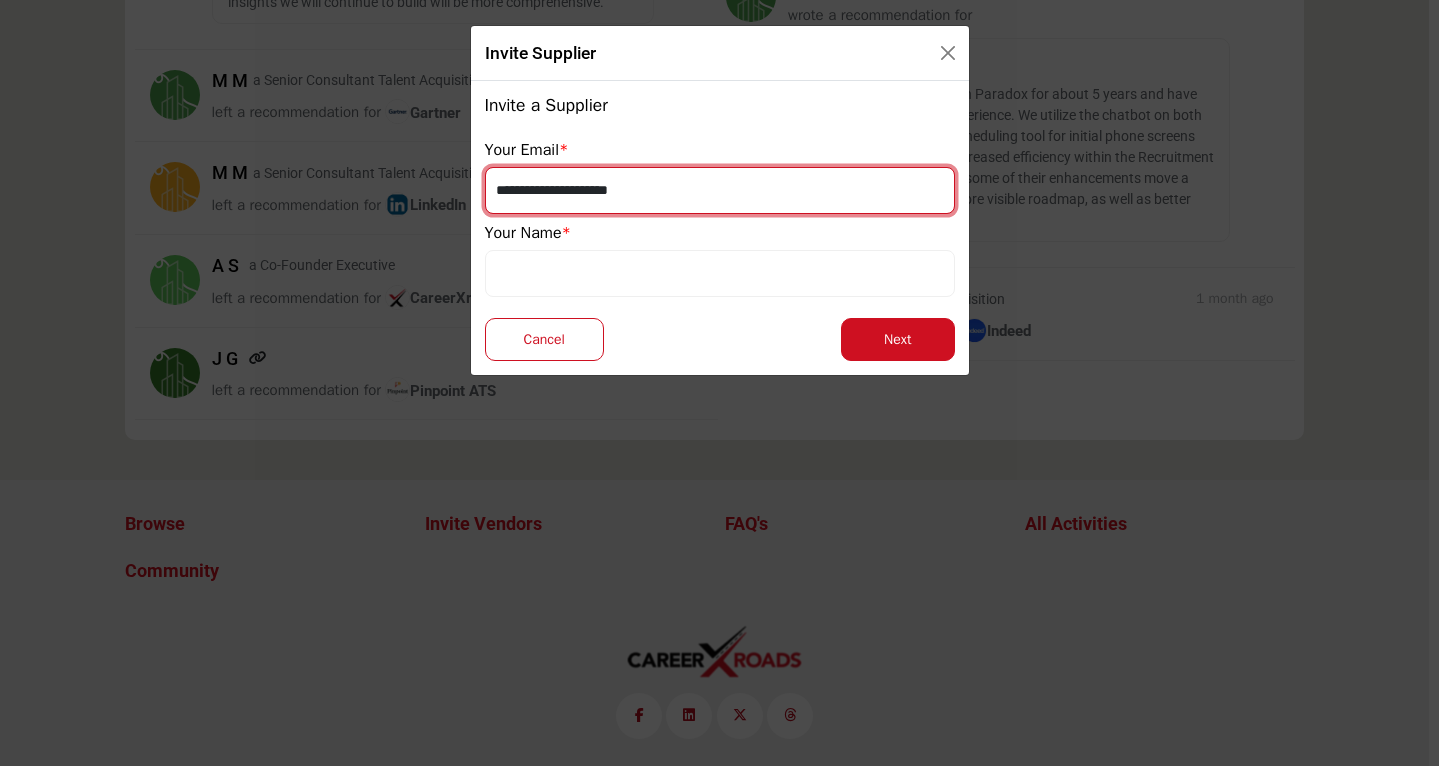 type on "**********" 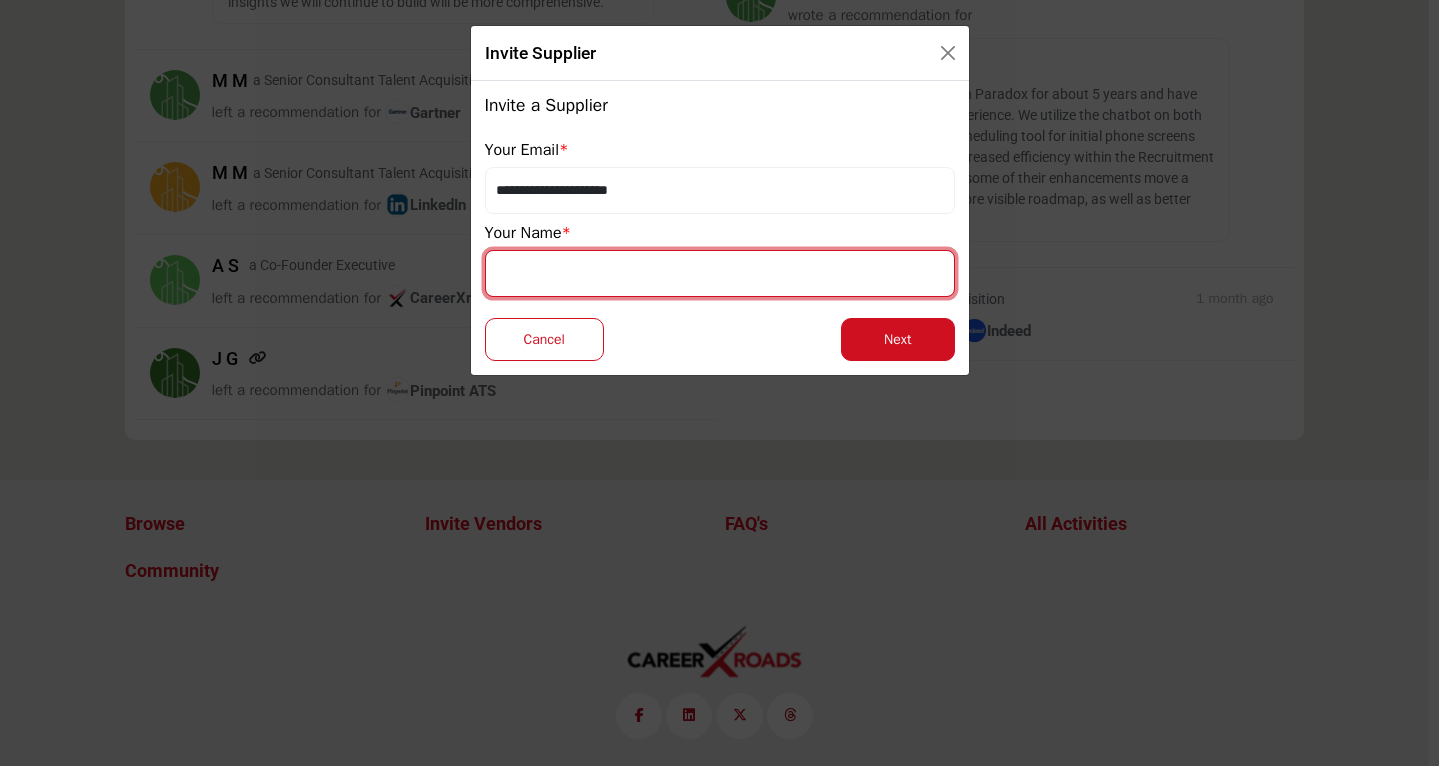 click on "Browse
Invite Vendors
FAQ's
Community" at bounding box center (719, -1119) 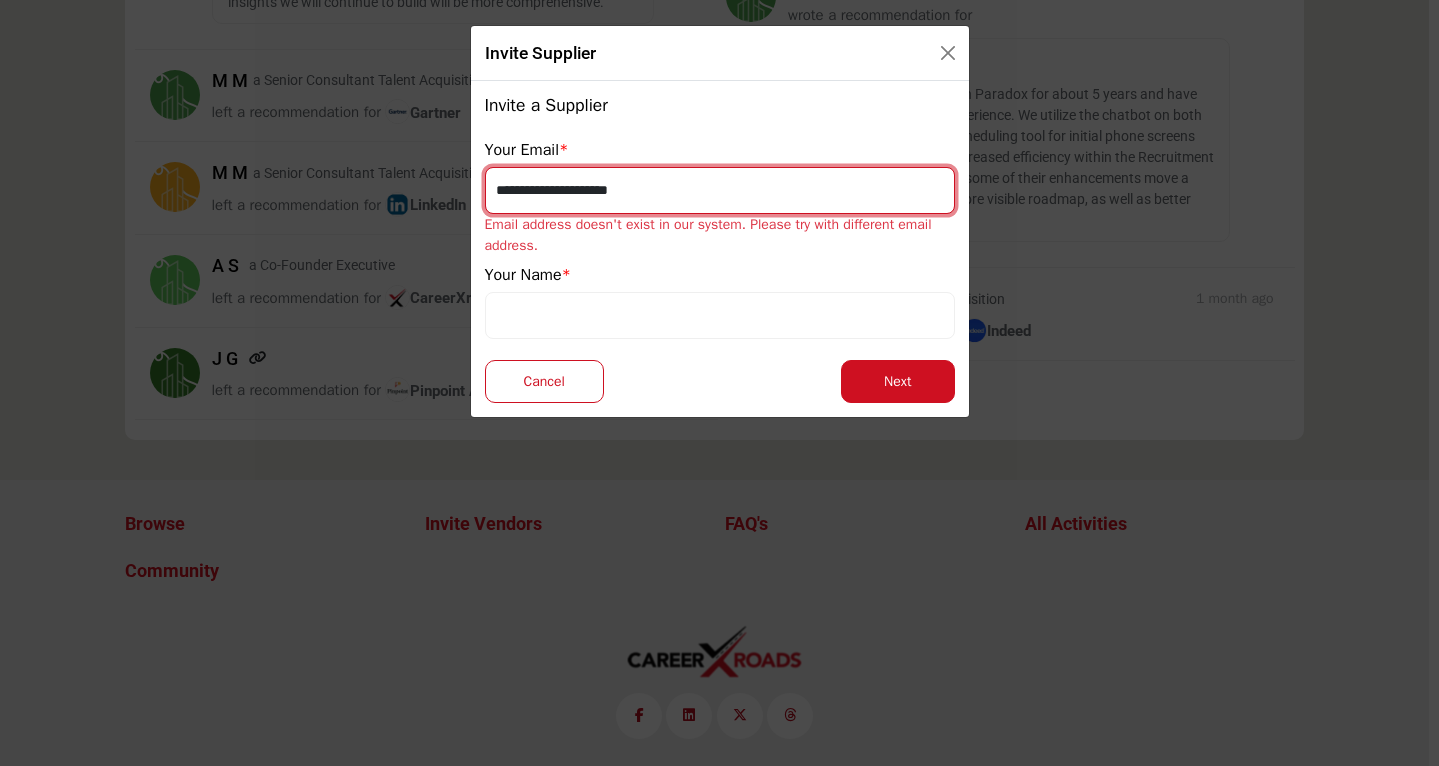 click on "**********" at bounding box center (720, 190) 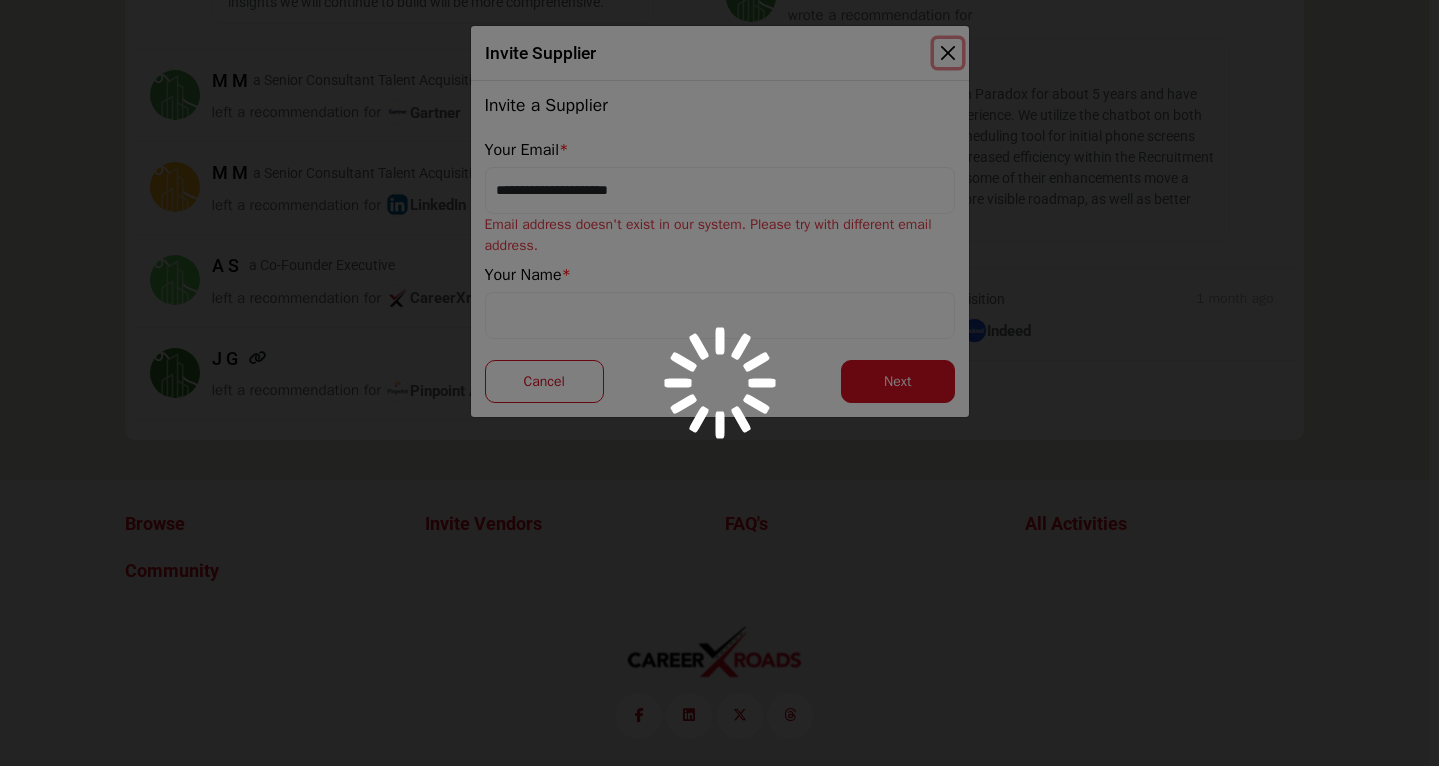 click on "Browse
Invite Vendors
FAQ's
Community" at bounding box center (719, -1119) 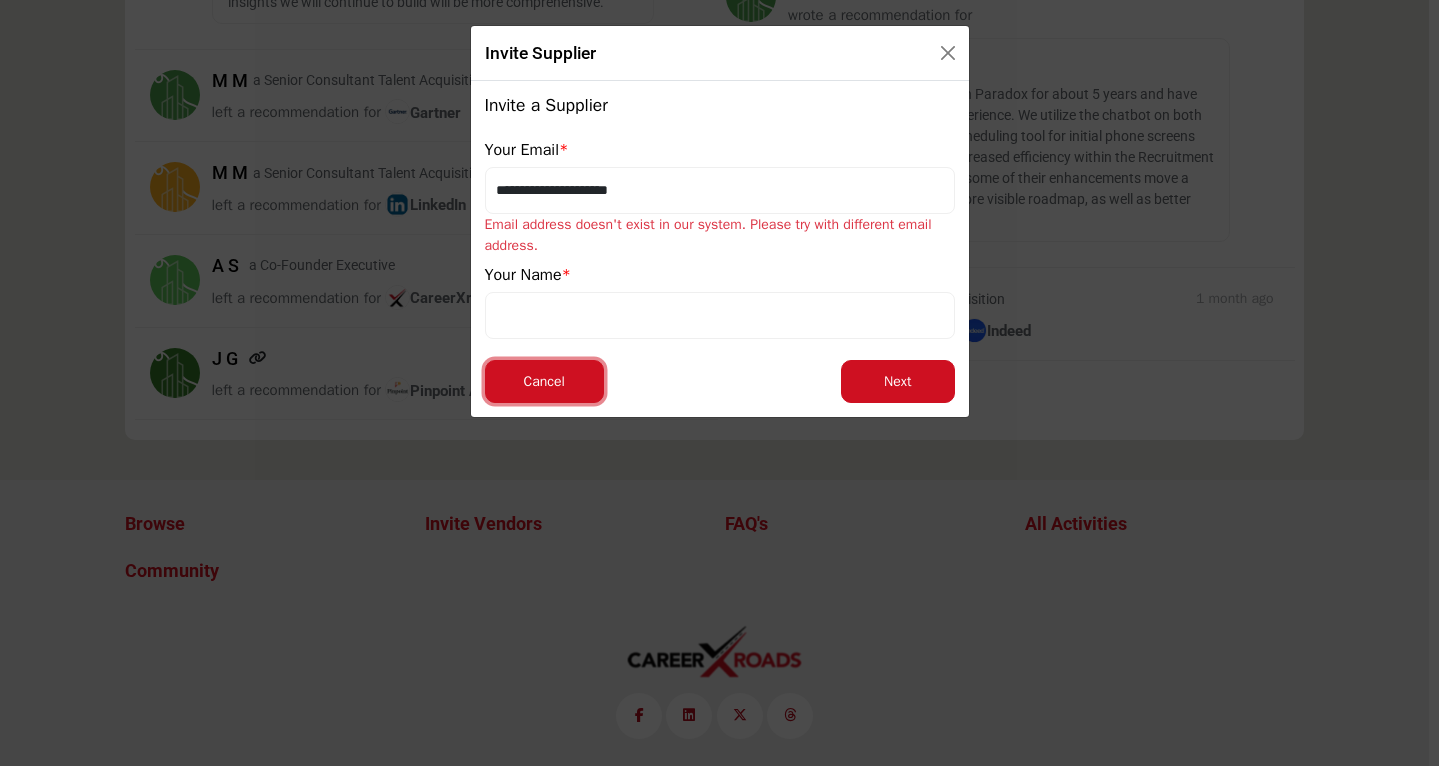 click on "Cancel" at bounding box center [544, 381] 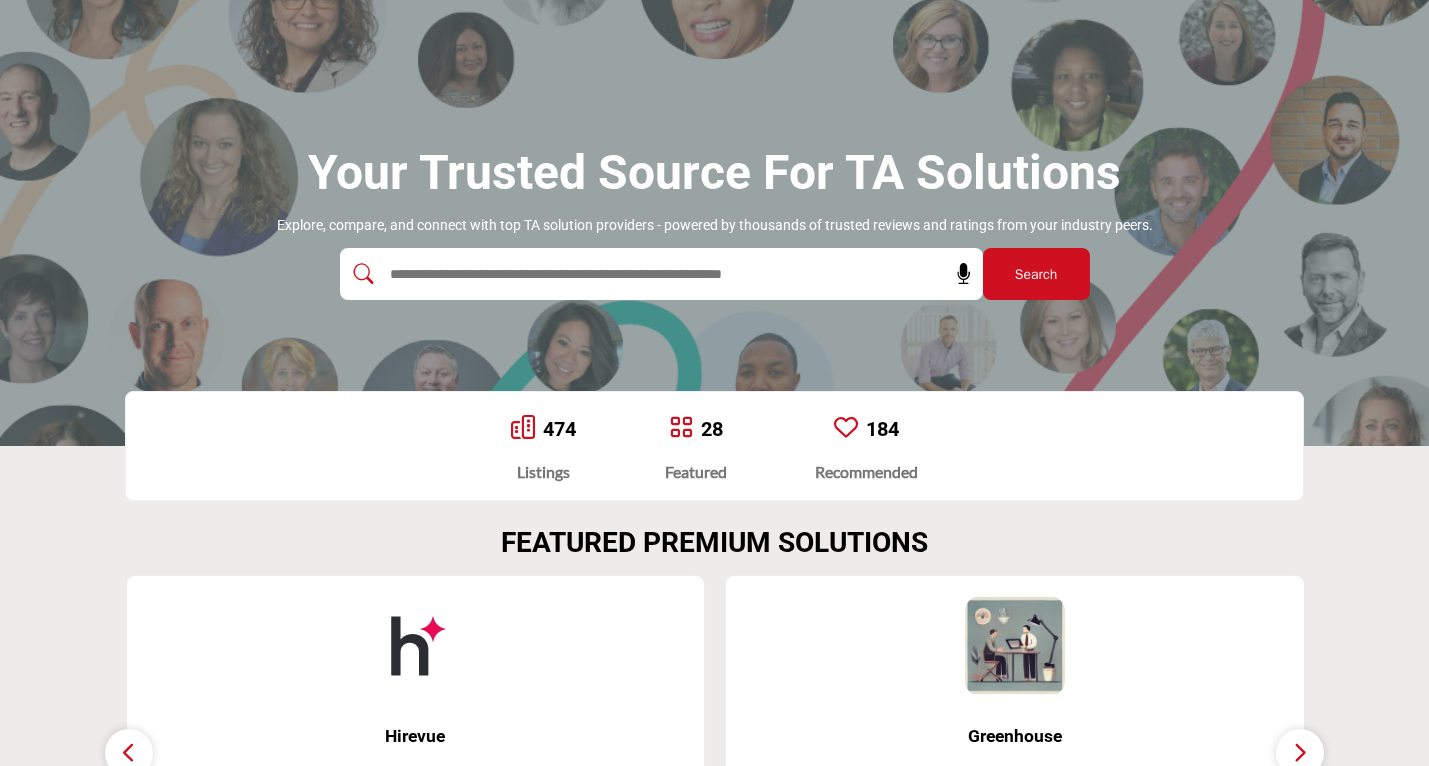 scroll, scrollTop: 0, scrollLeft: 0, axis: both 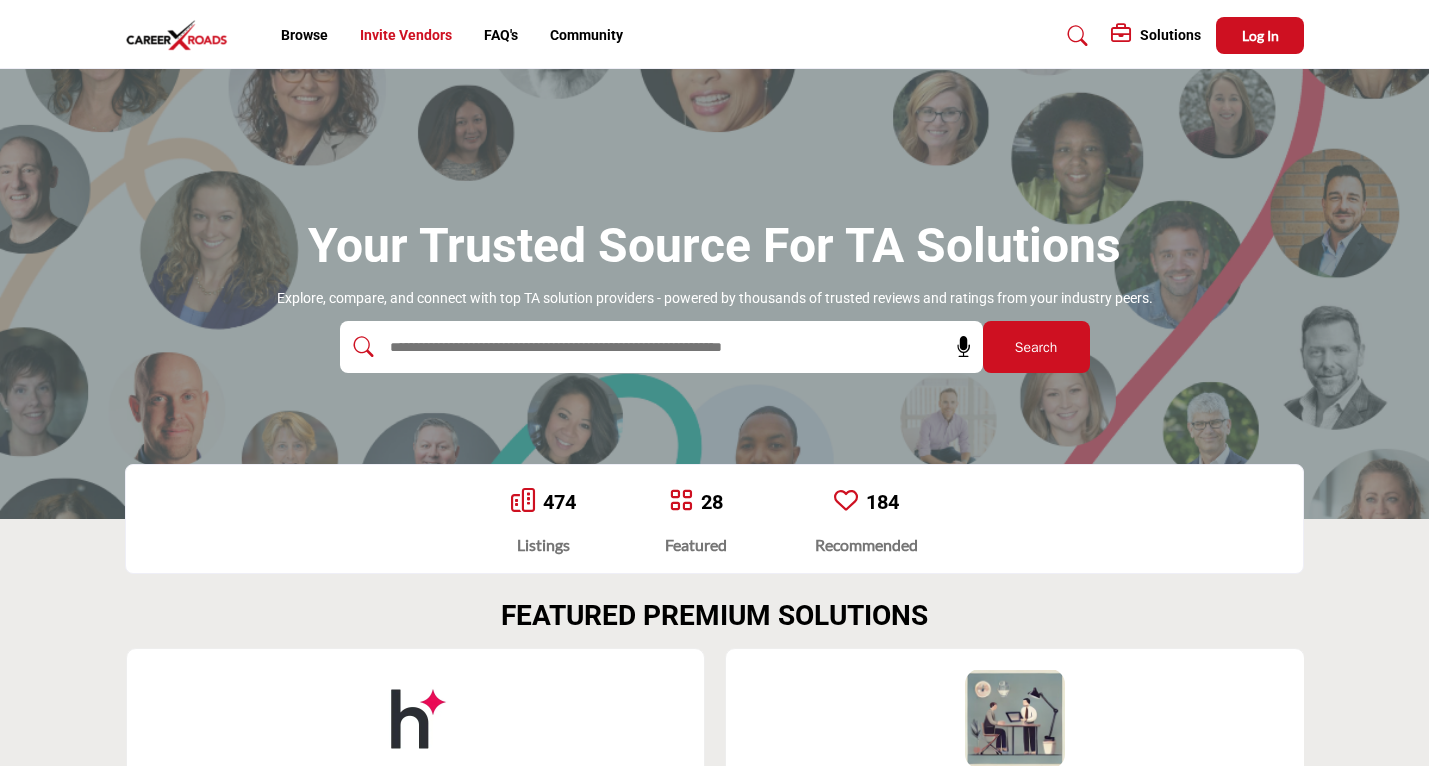 click on "Invite Vendors" at bounding box center (406, 35) 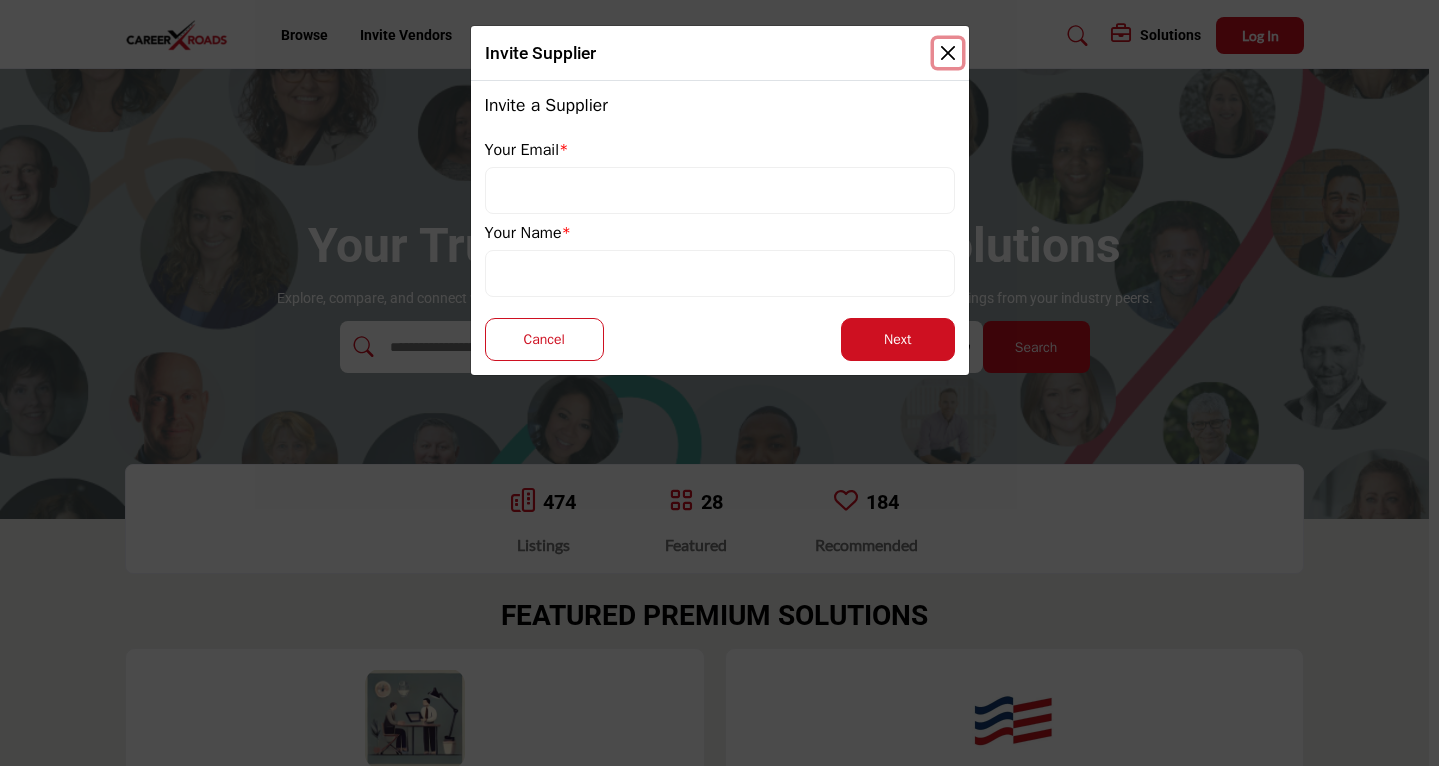 drag, startPoint x: 943, startPoint y: 53, endPoint x: 786, endPoint y: 65, distance: 157.45793 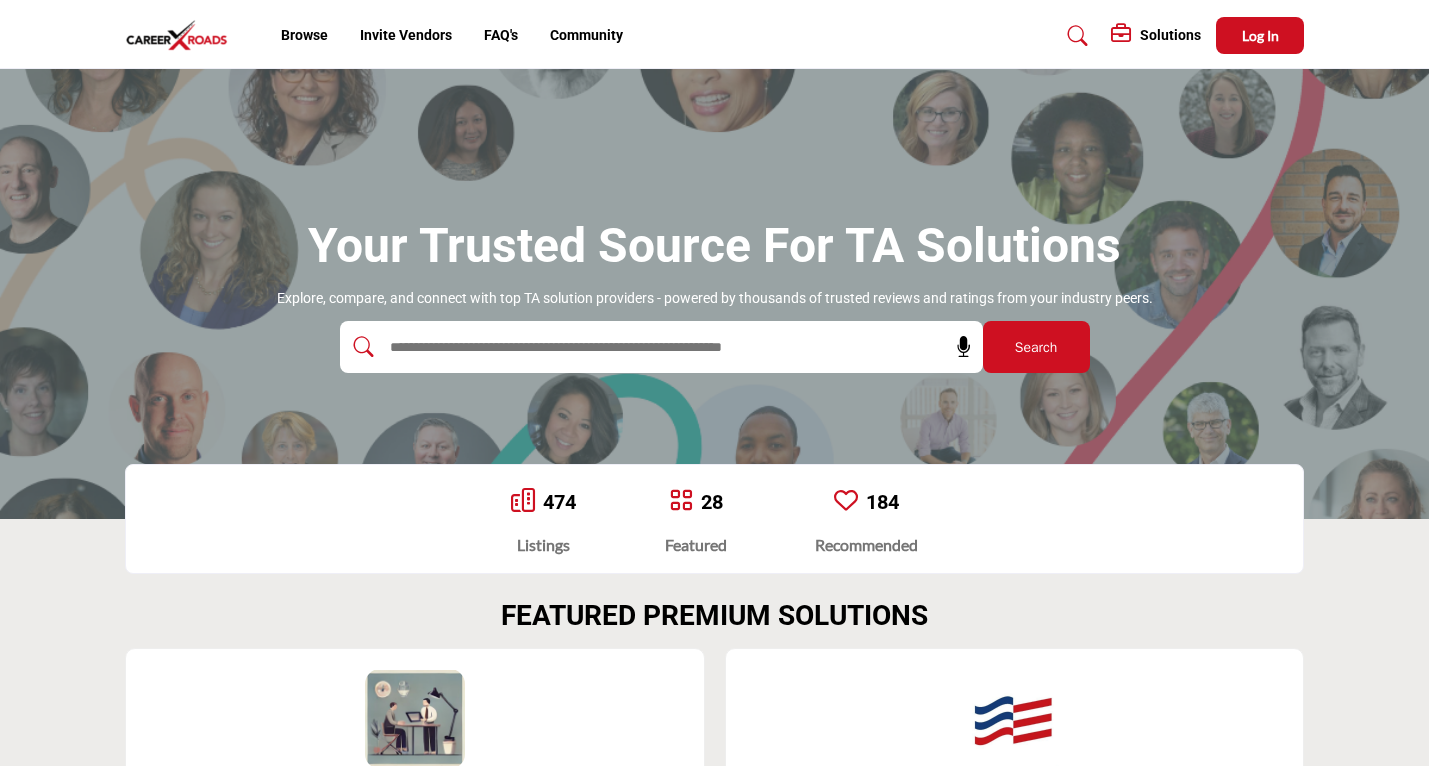 click on "FAQ's" at bounding box center (501, 35) 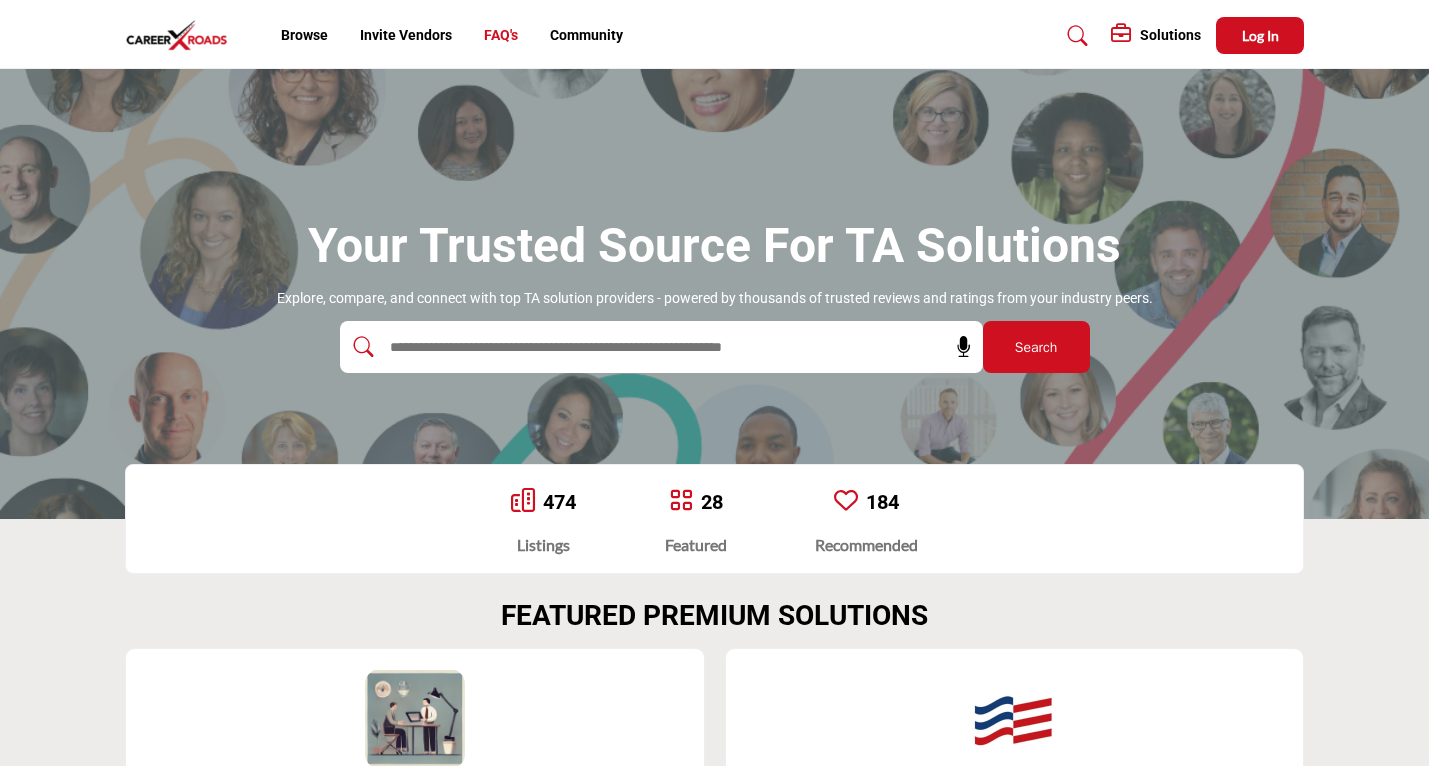 click on "FAQ's" at bounding box center (501, 35) 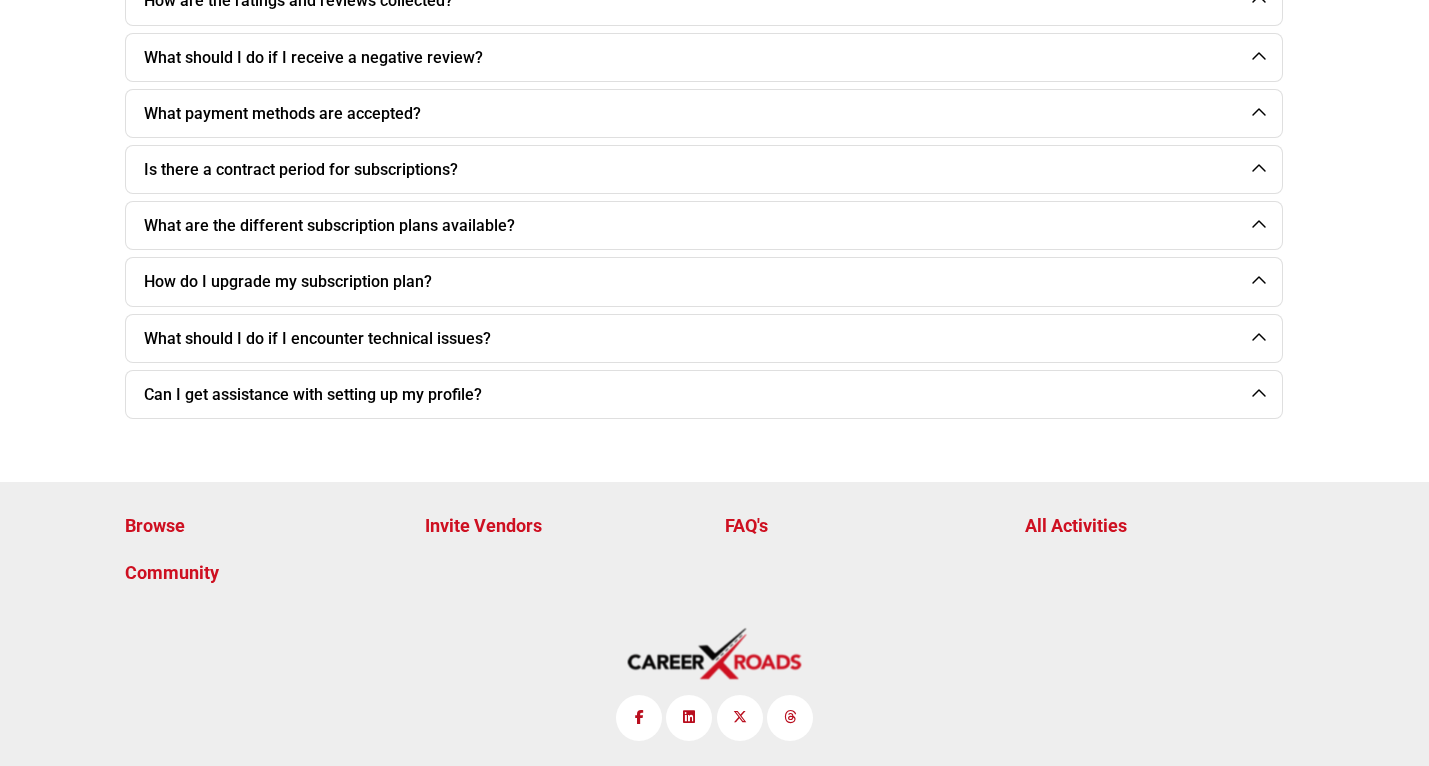 scroll, scrollTop: 777, scrollLeft: 0, axis: vertical 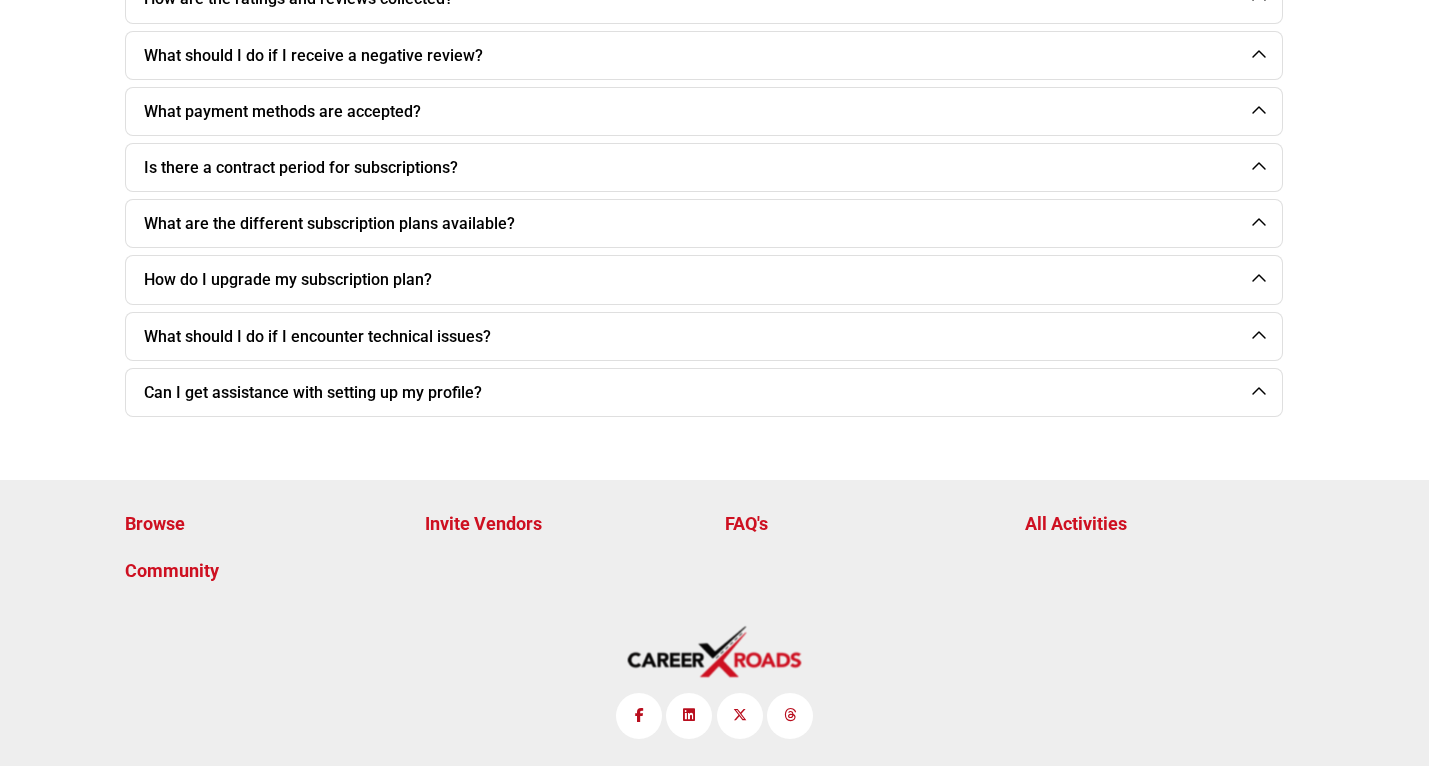 click at bounding box center [689, 715] 